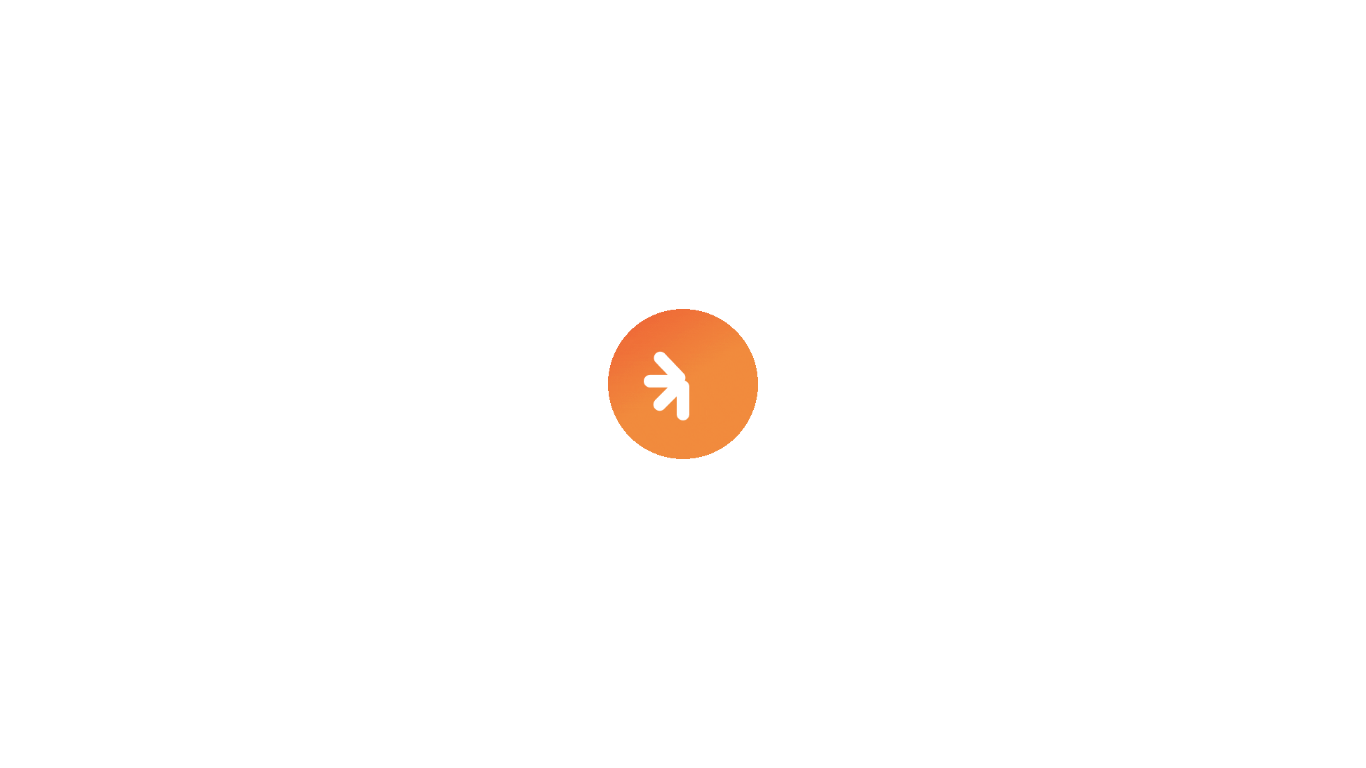 scroll, scrollTop: 0, scrollLeft: 0, axis: both 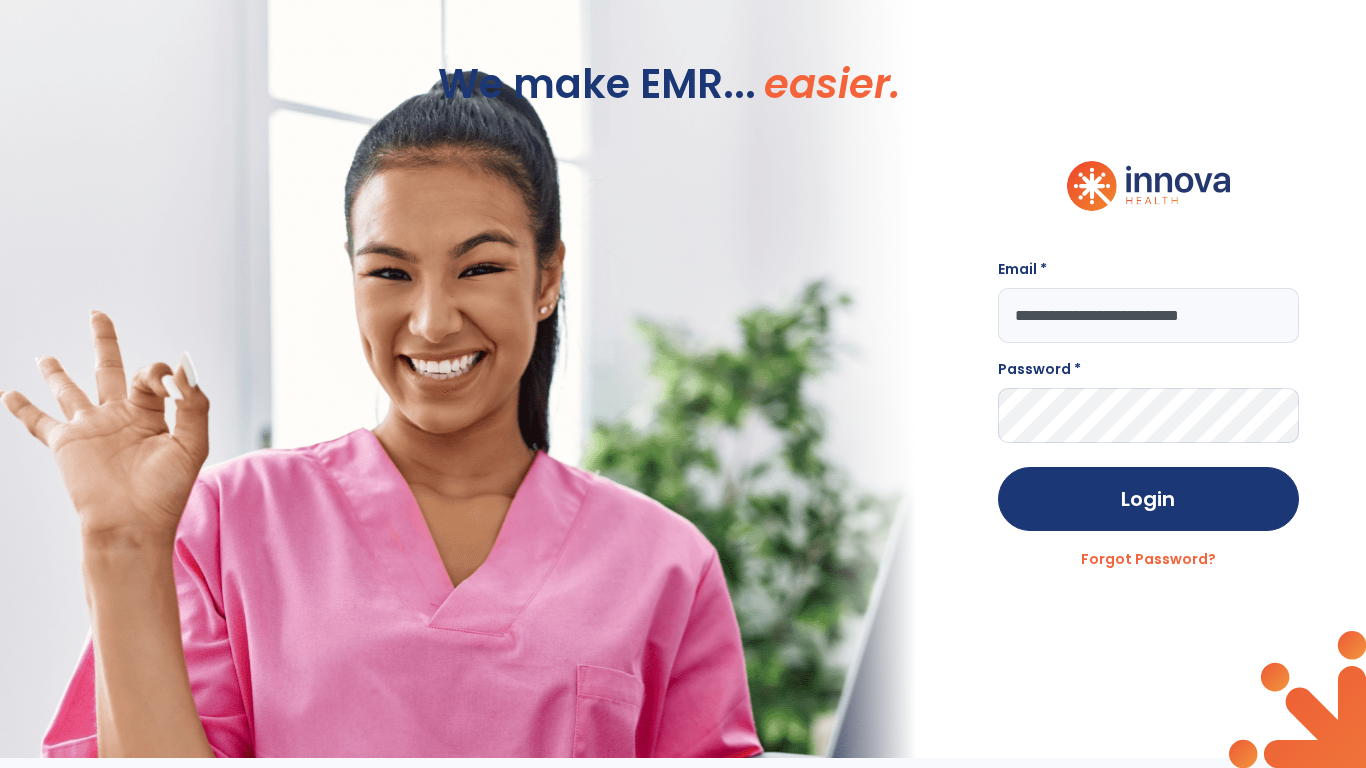 type on "**********" 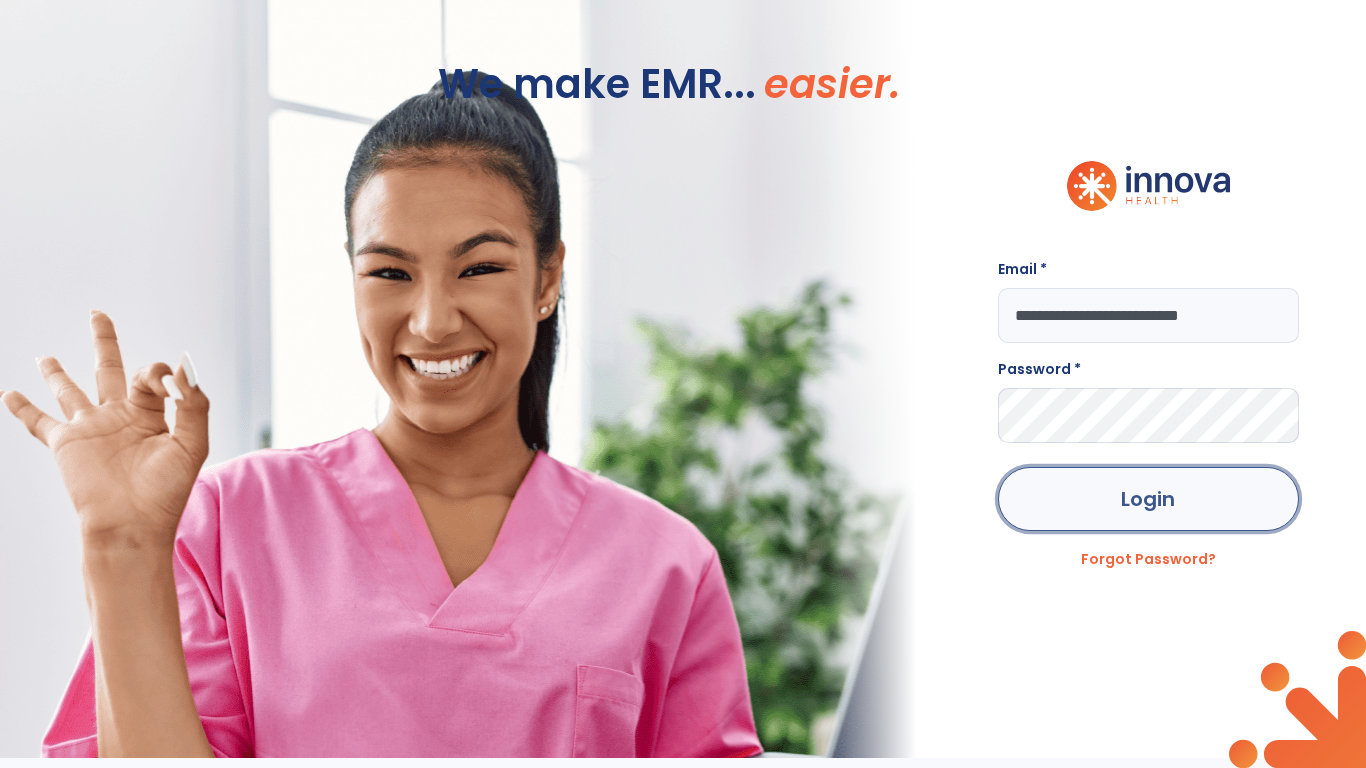click on "Login" 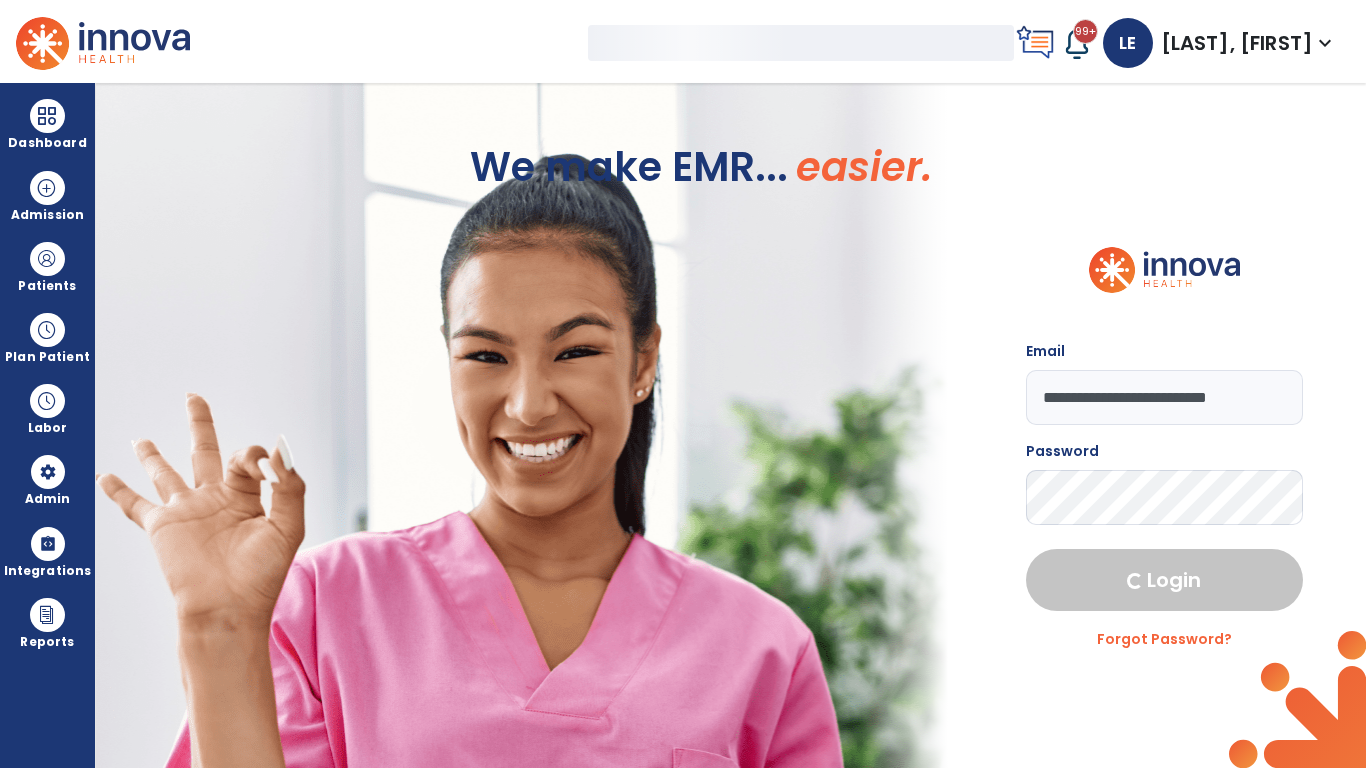 select on "***" 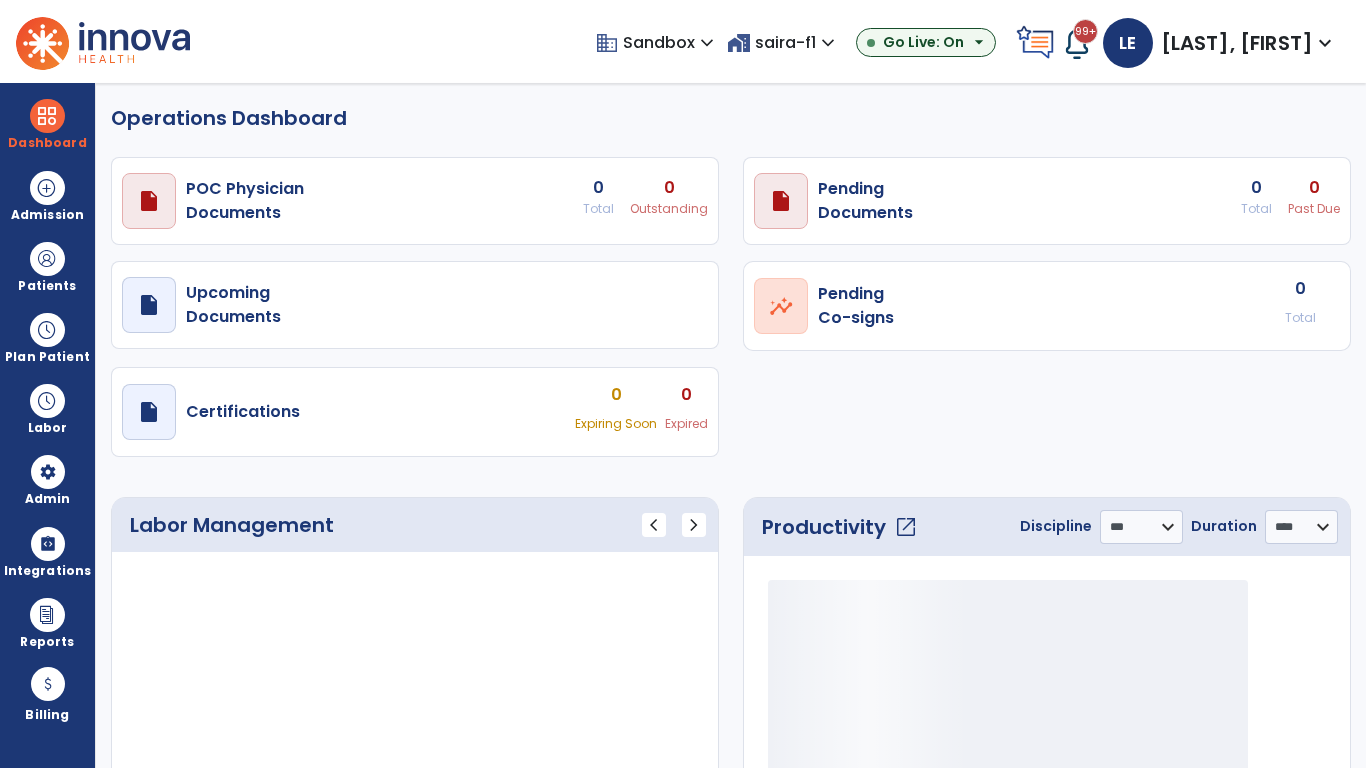 select on "***" 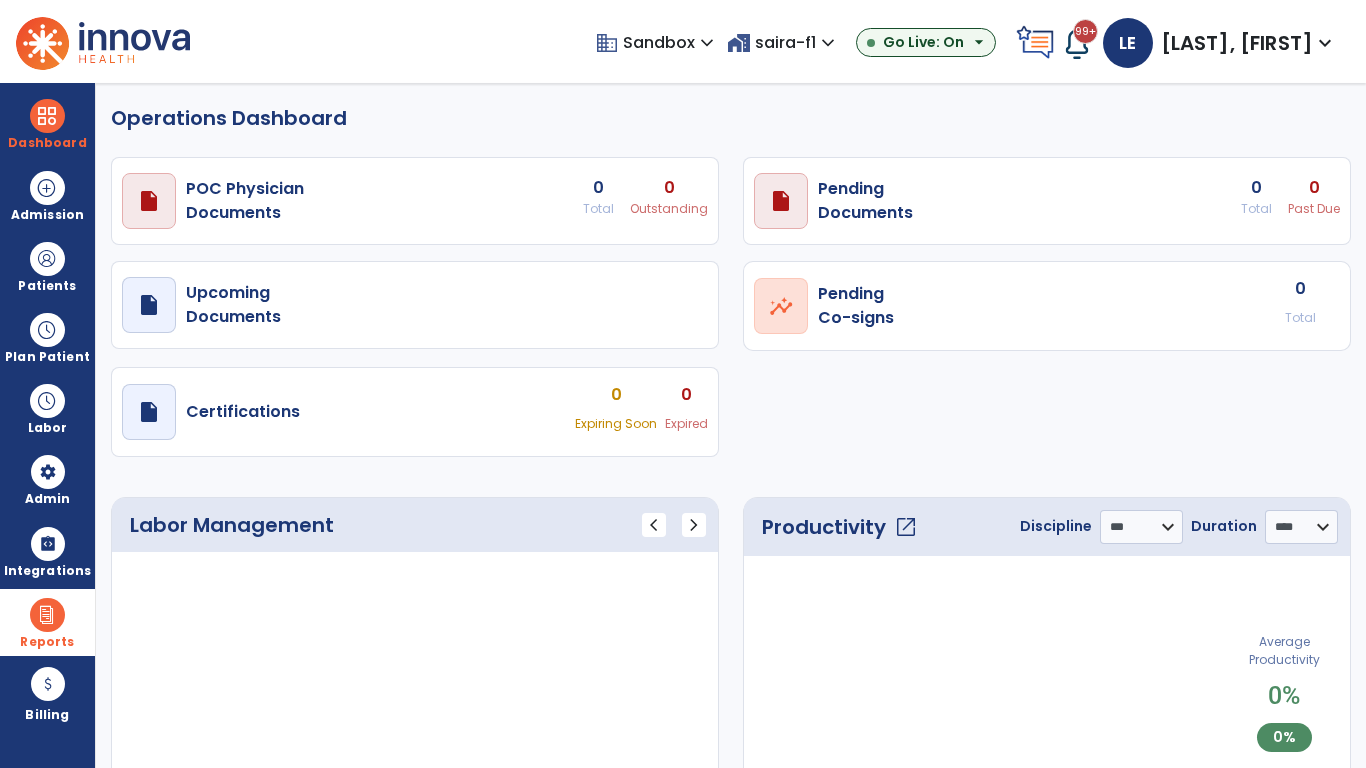 click at bounding box center [47, 615] 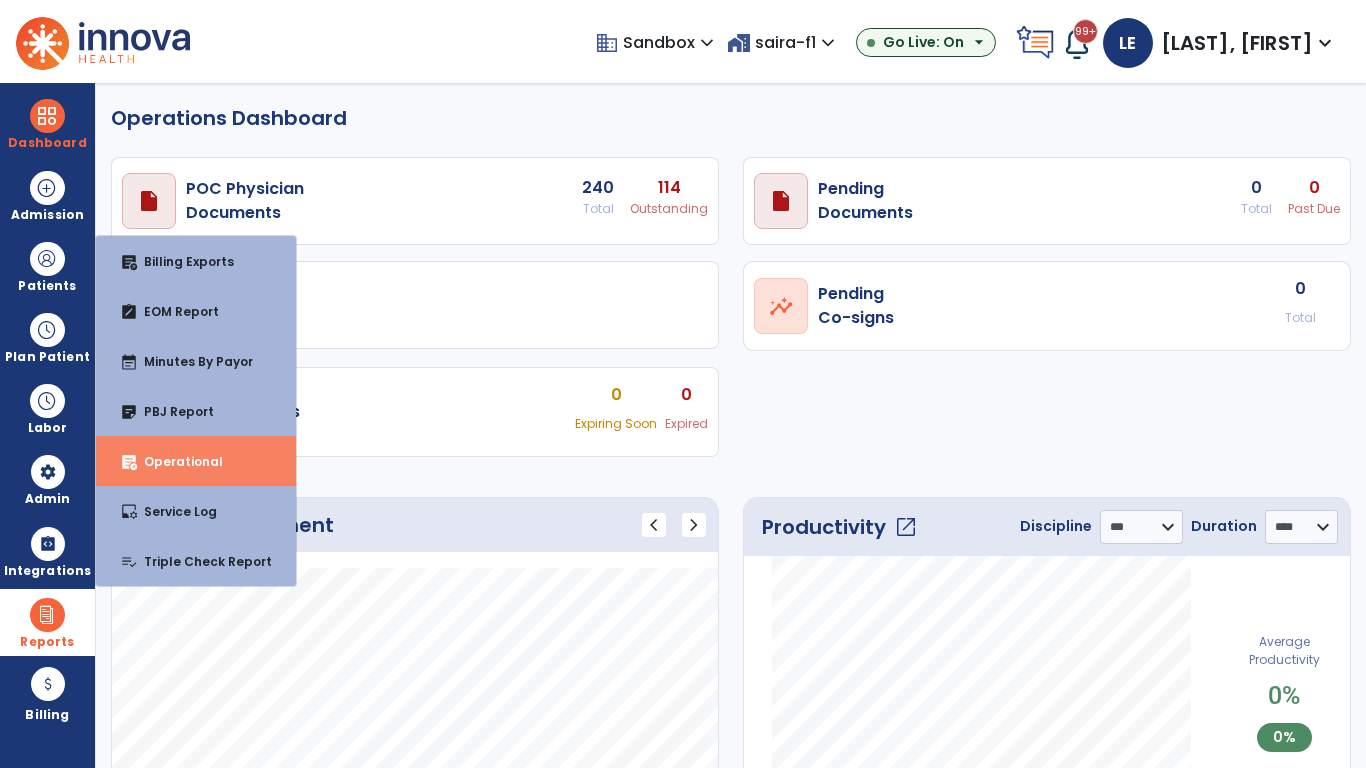 click on "Operational" at bounding box center (175, 461) 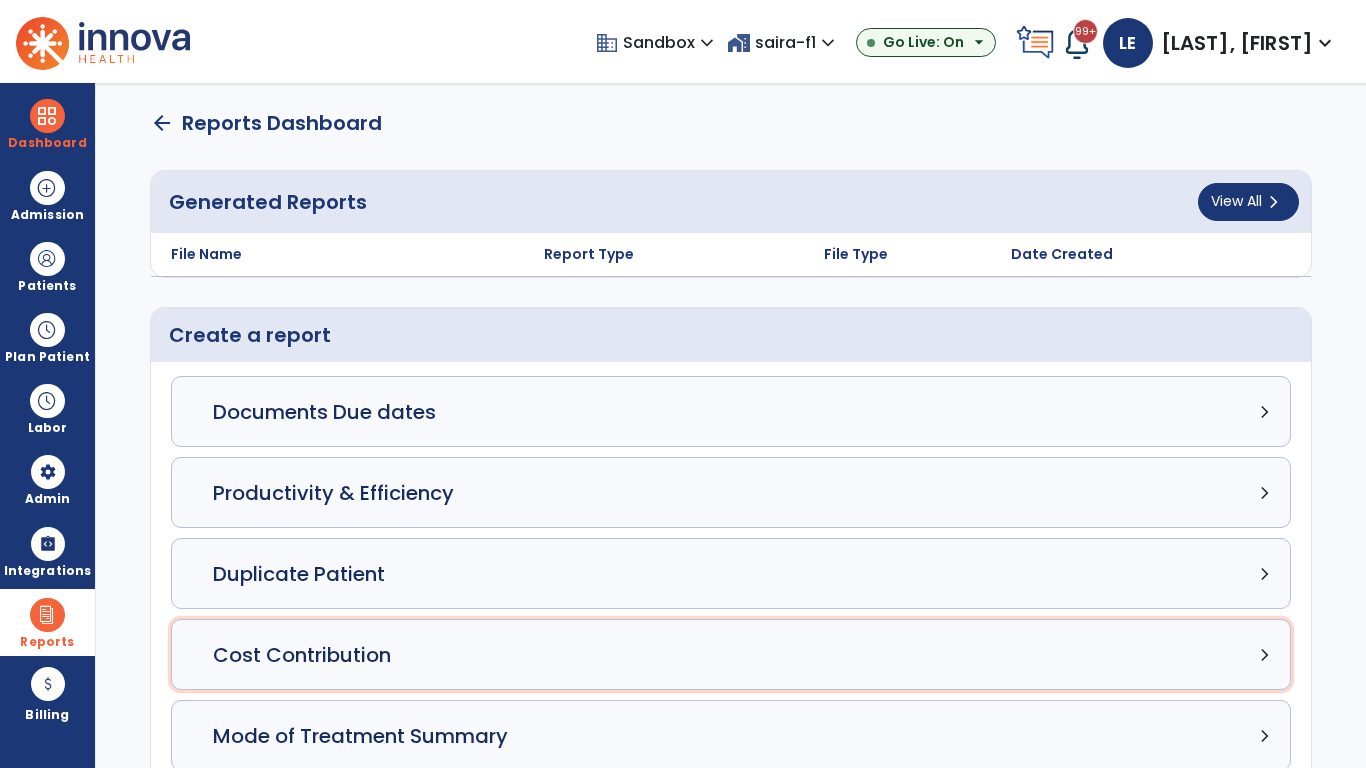 click on "Cost Contribution chevron_right" 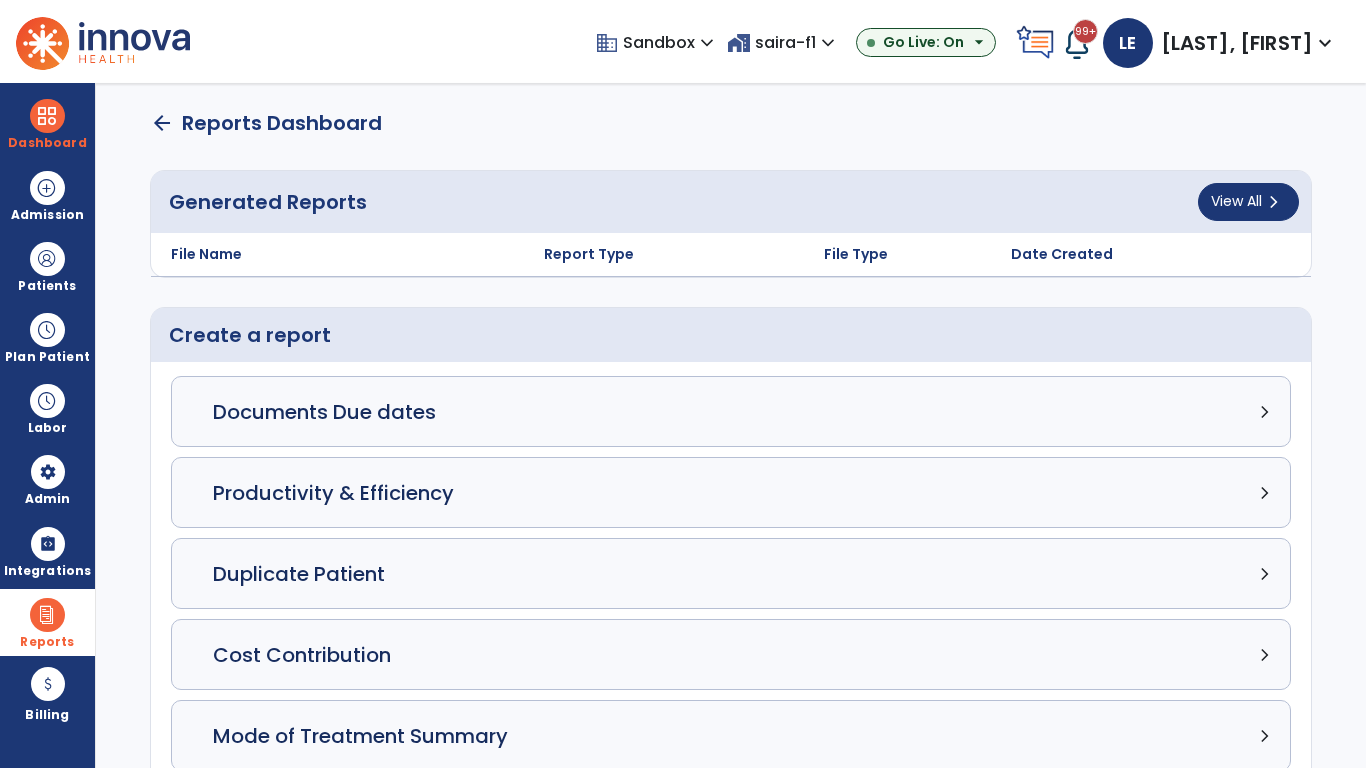 select on "*****" 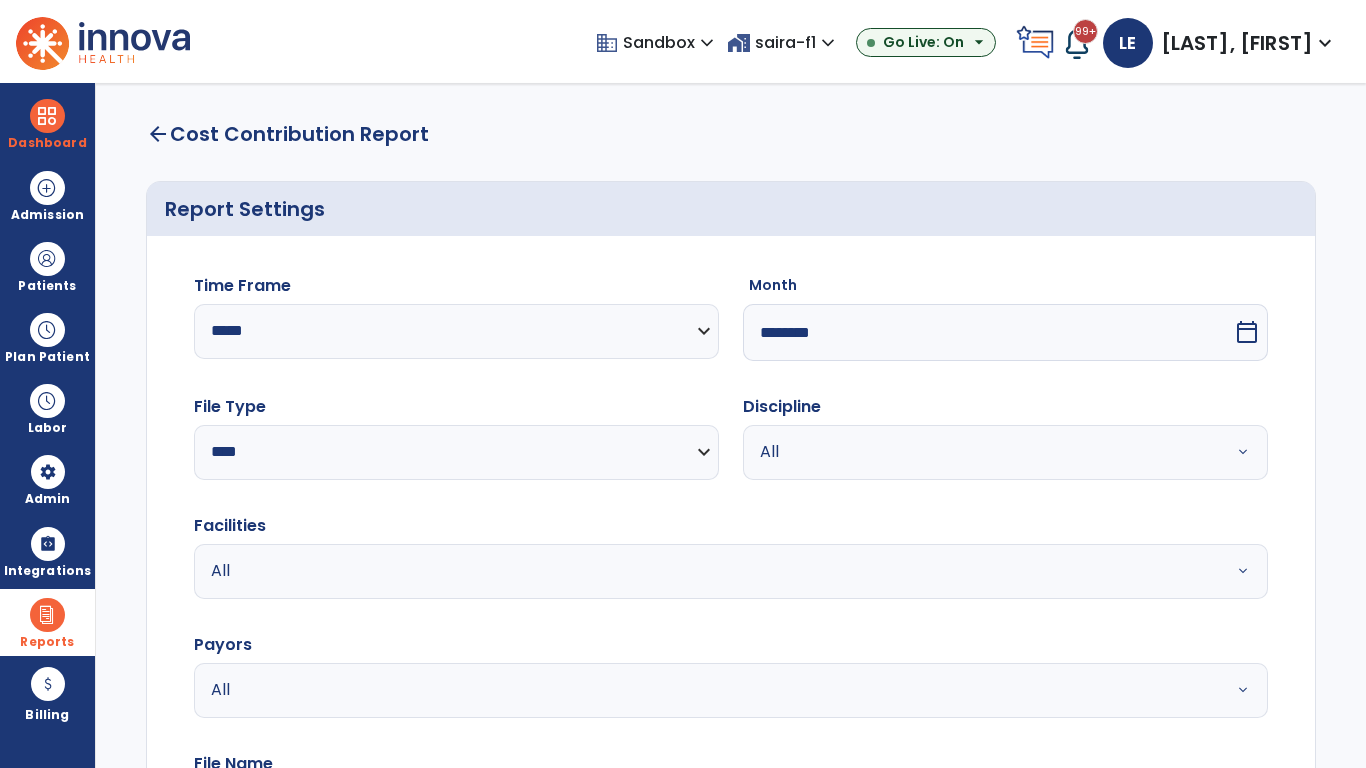 select on "*****" 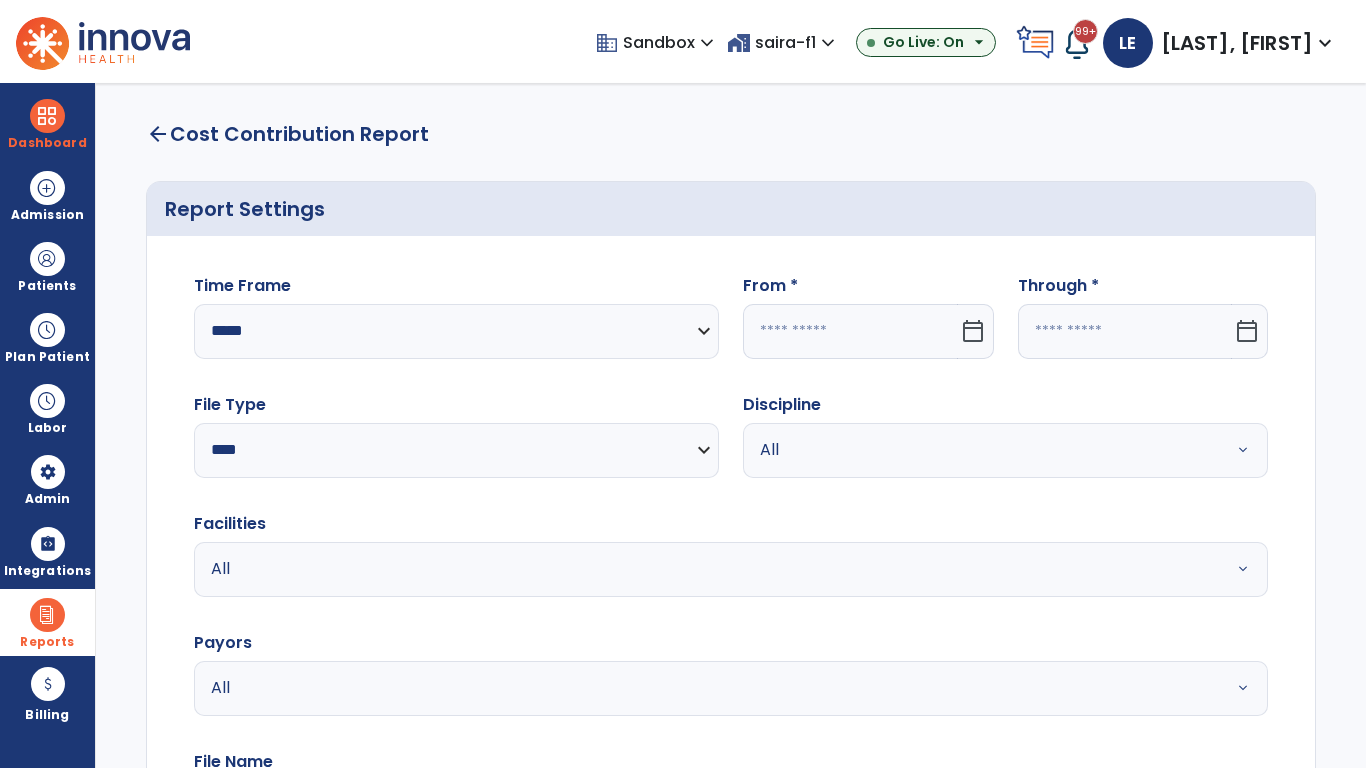 click 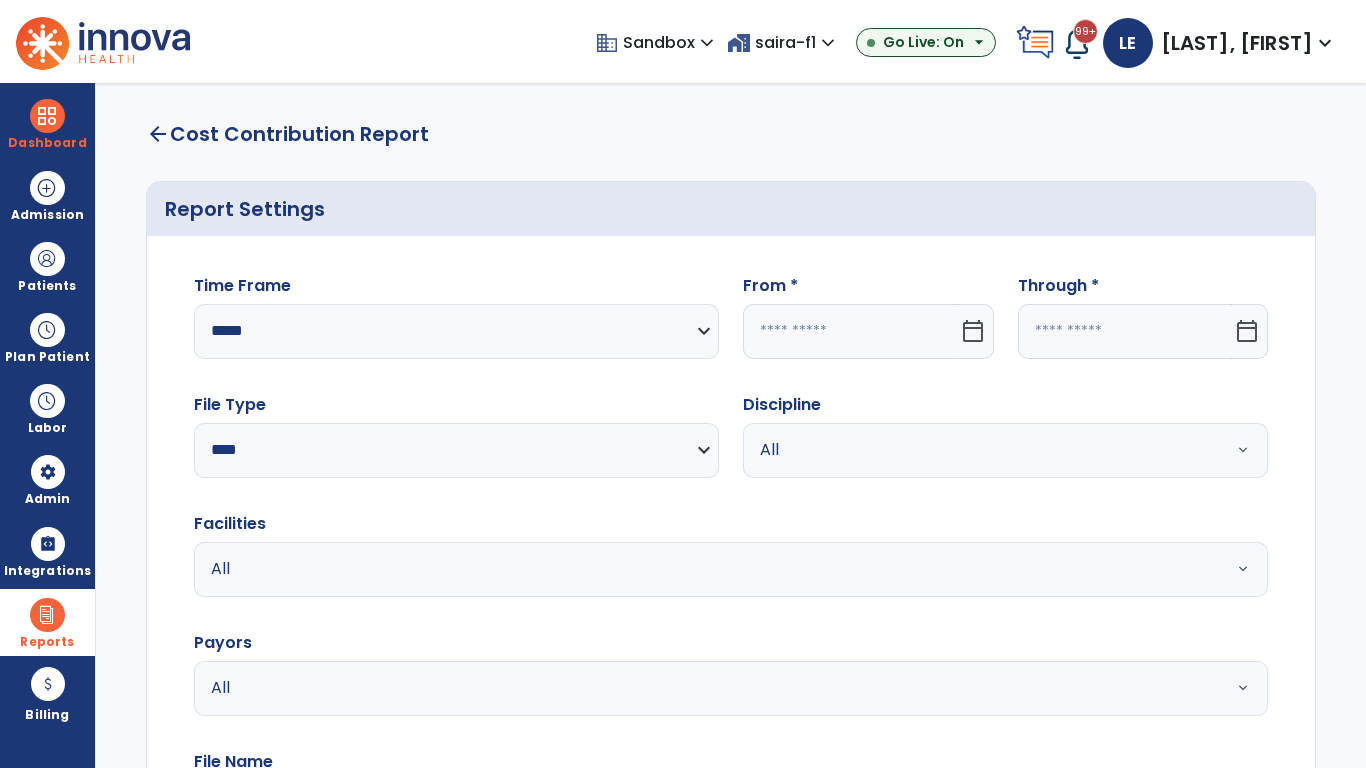 select on "*" 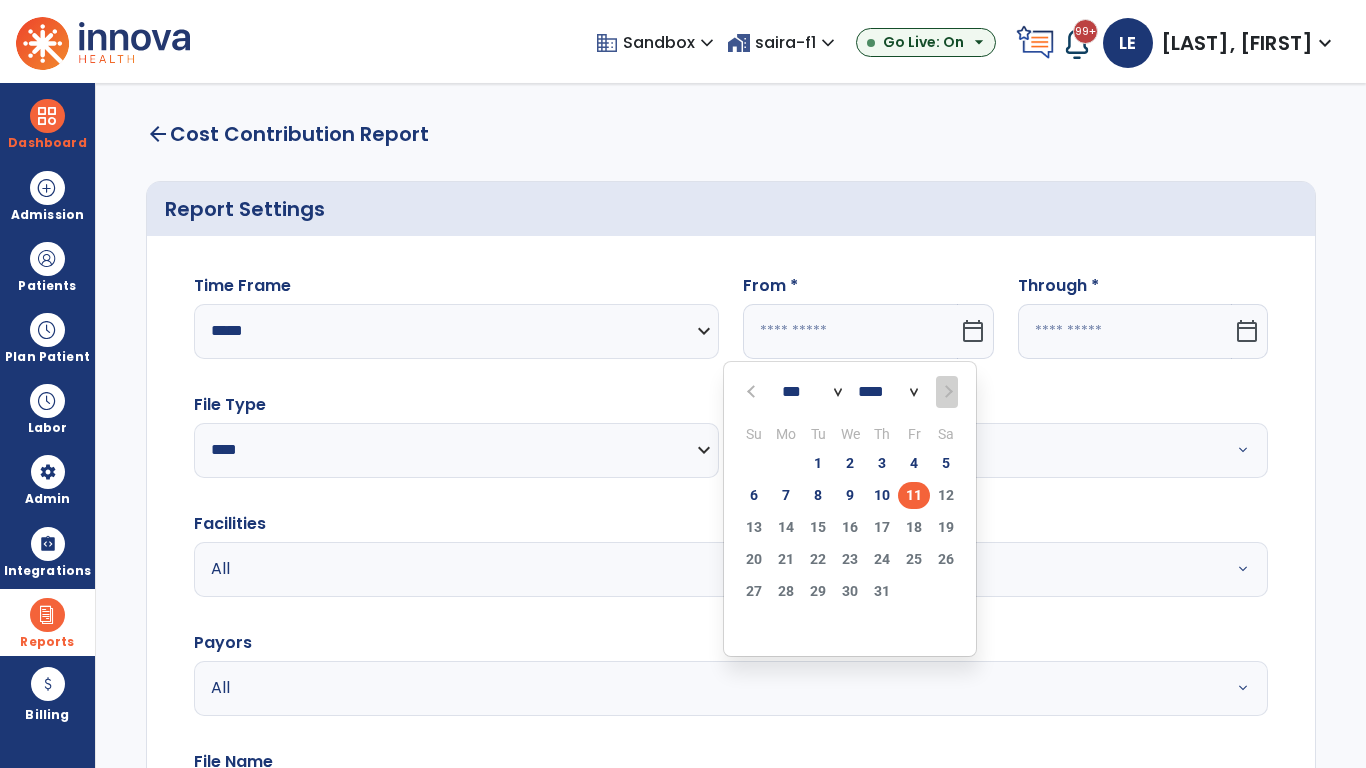 select on "****" 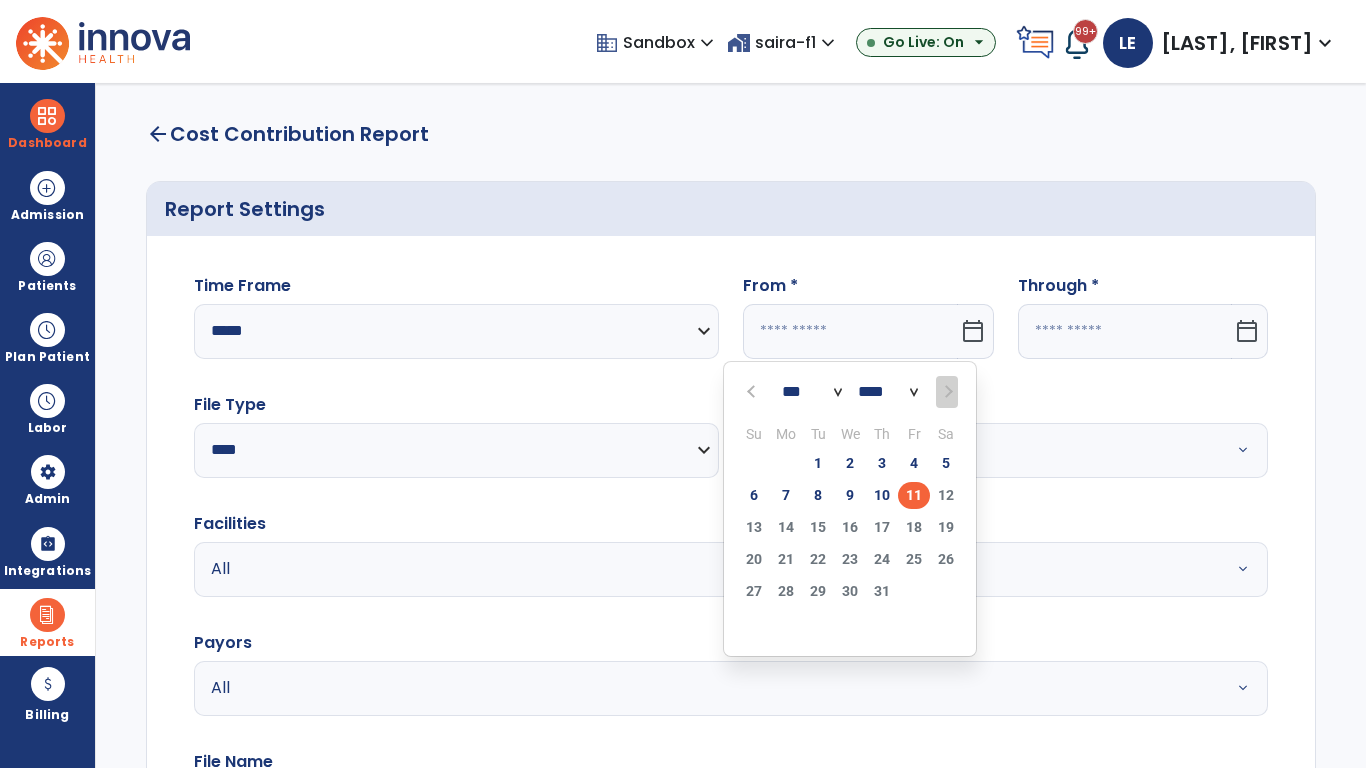 select on "**" 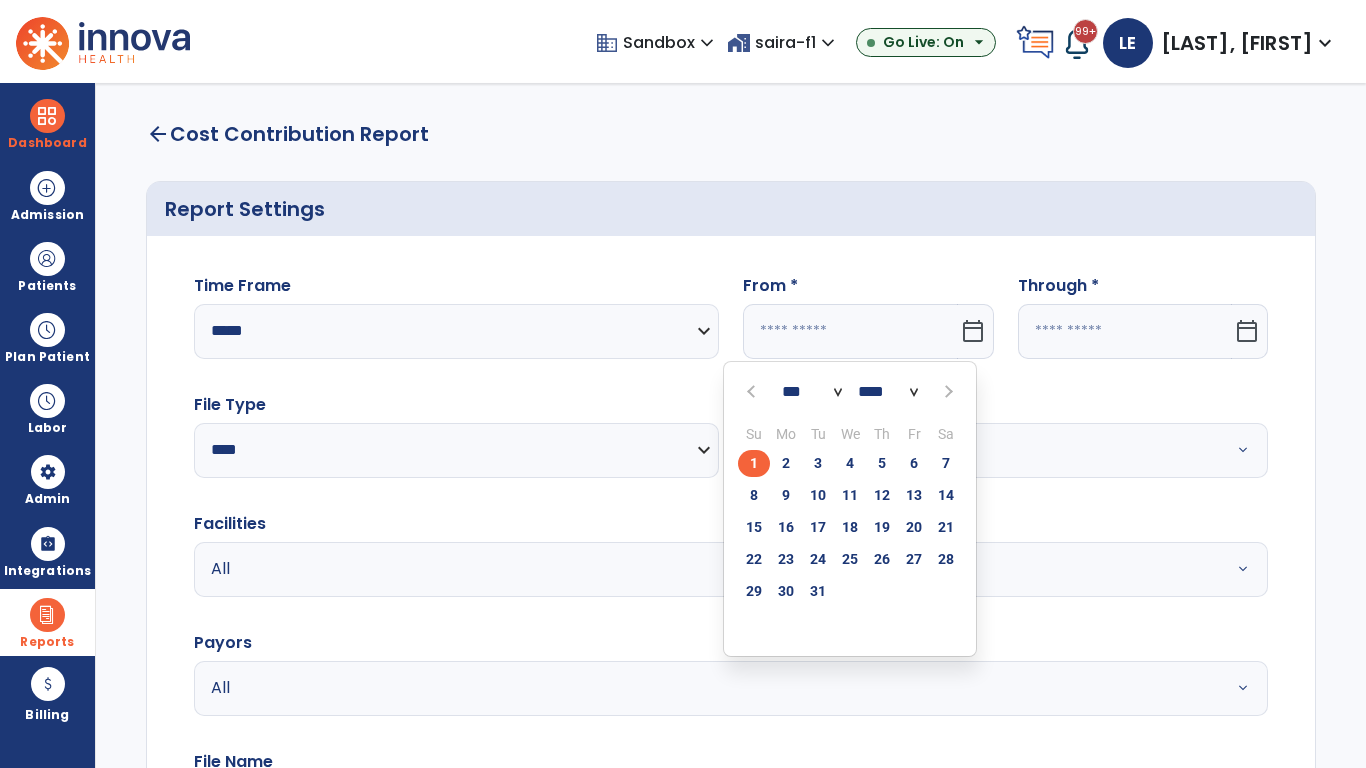 click on "1" 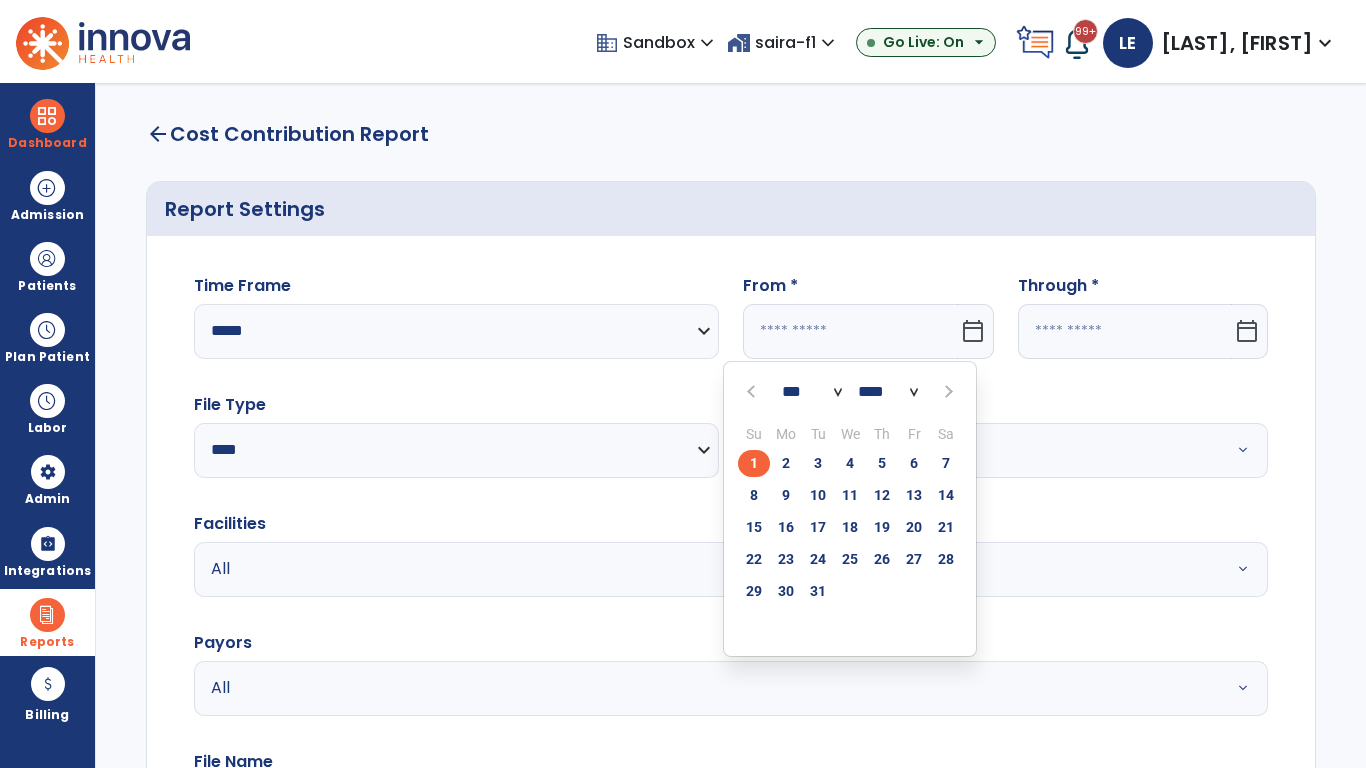 type on "**********" 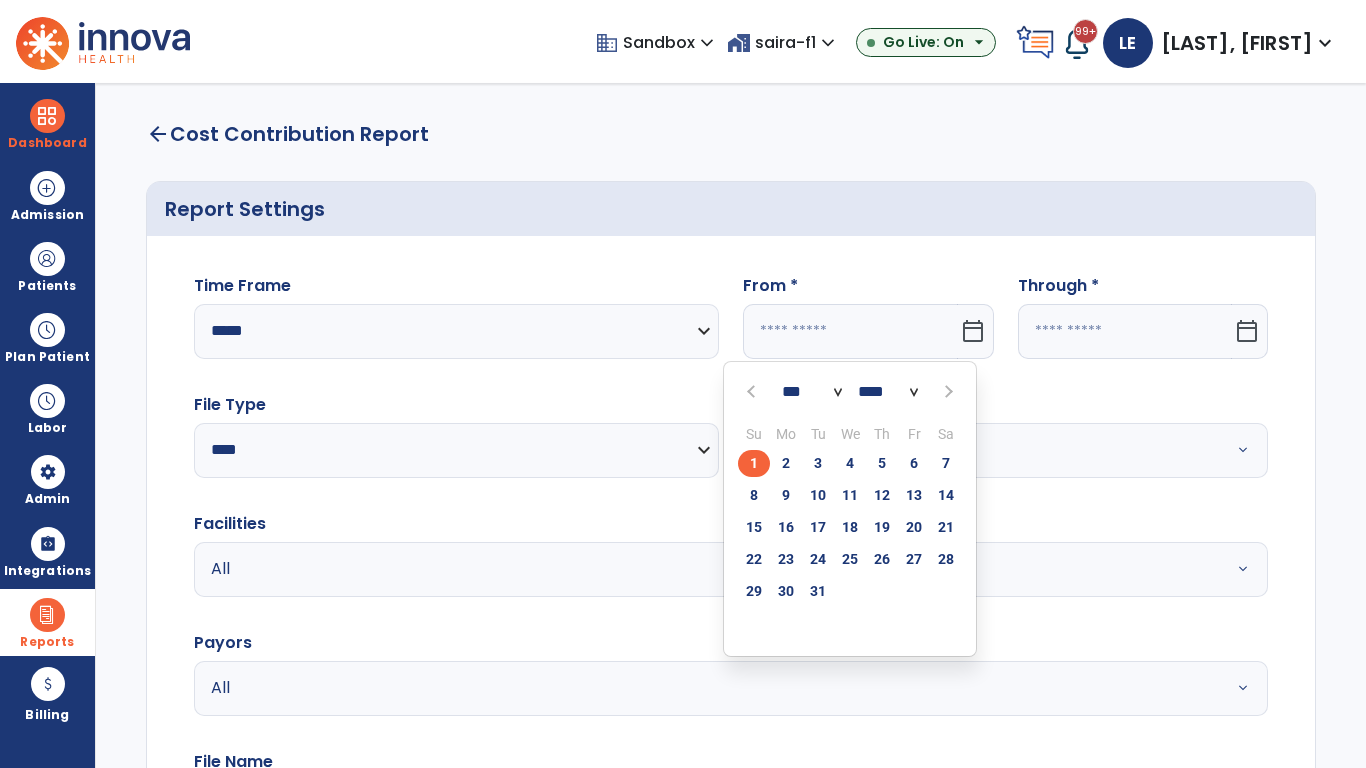 type on "*********" 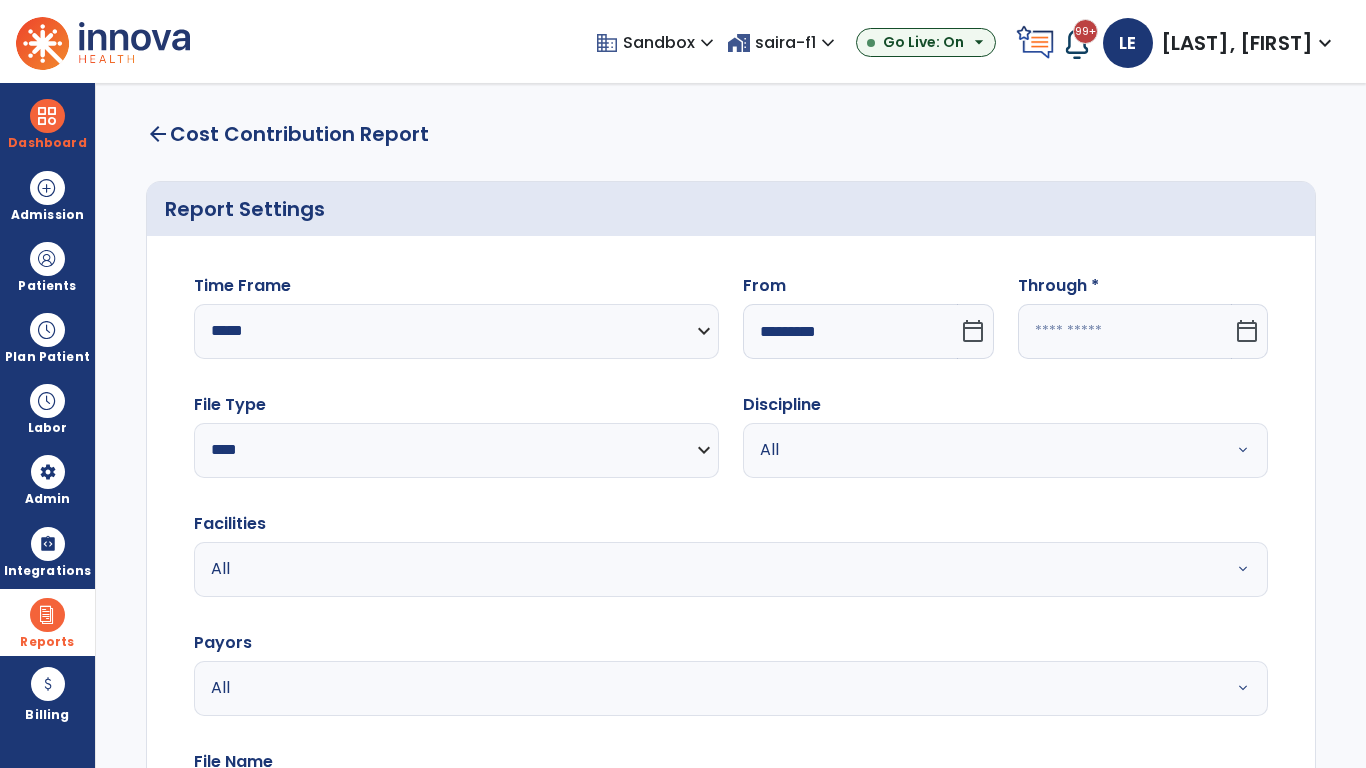 click 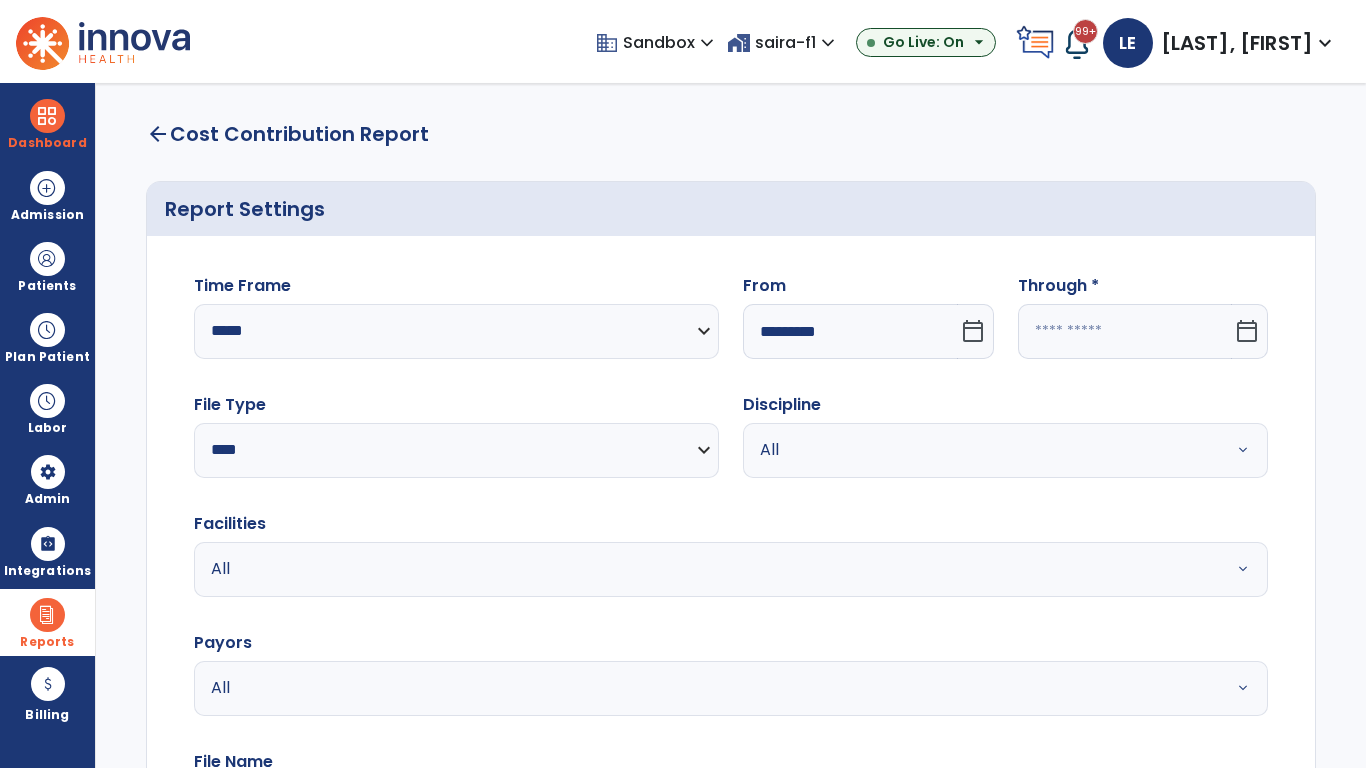select on "*" 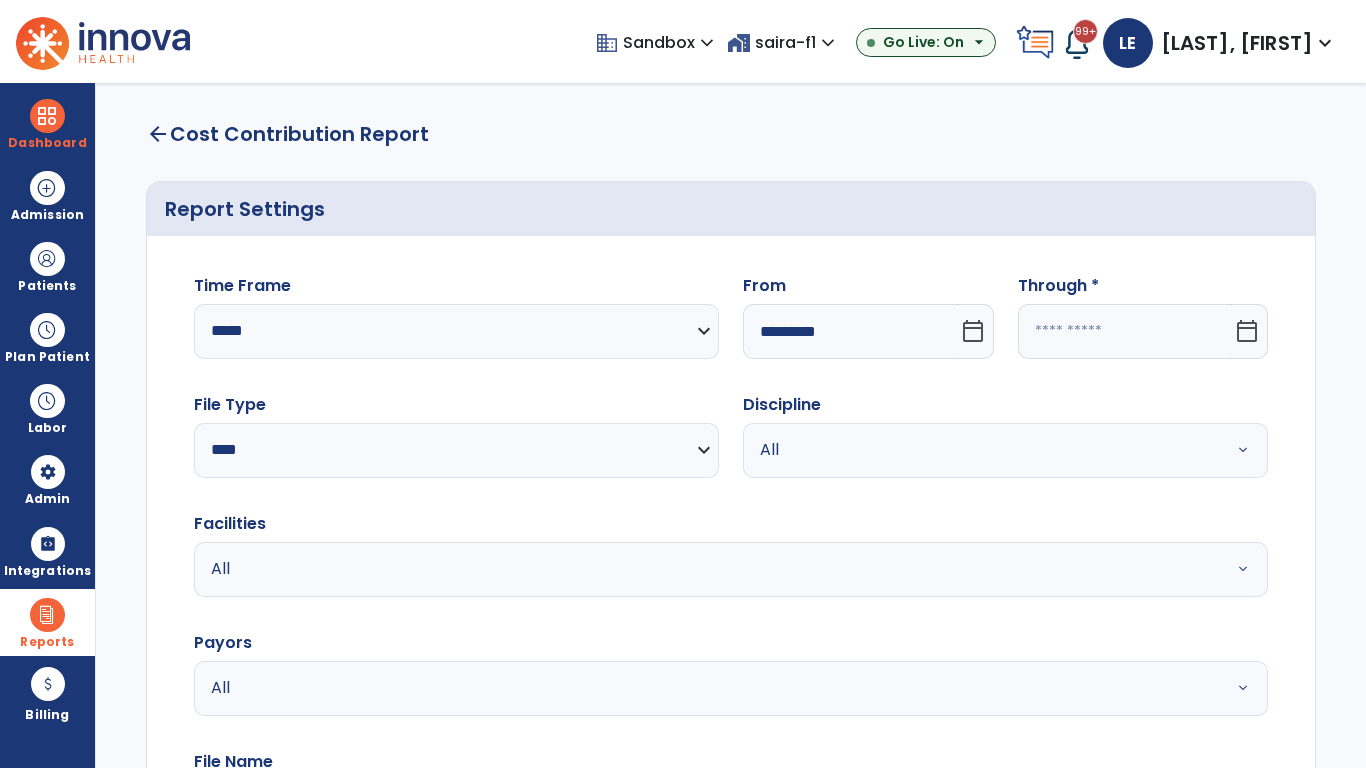 select on "****" 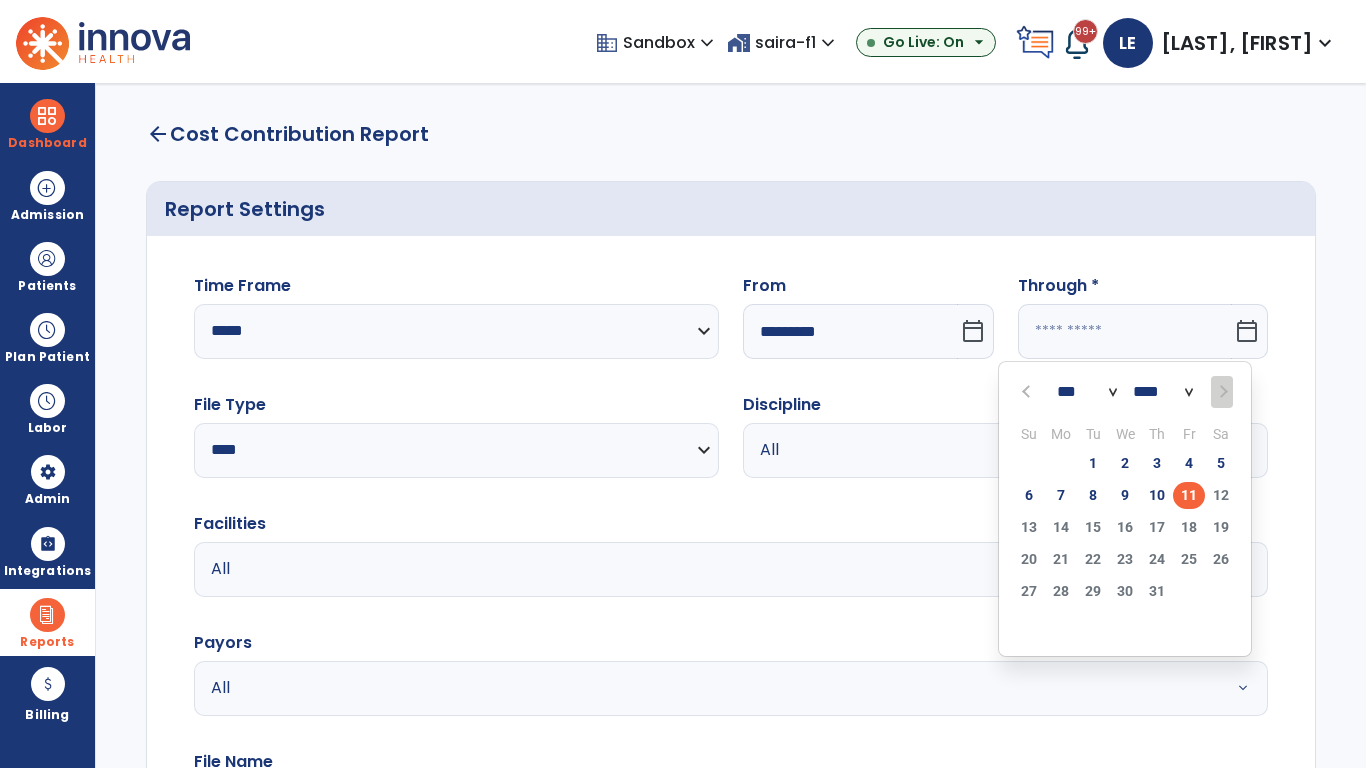 select on "*" 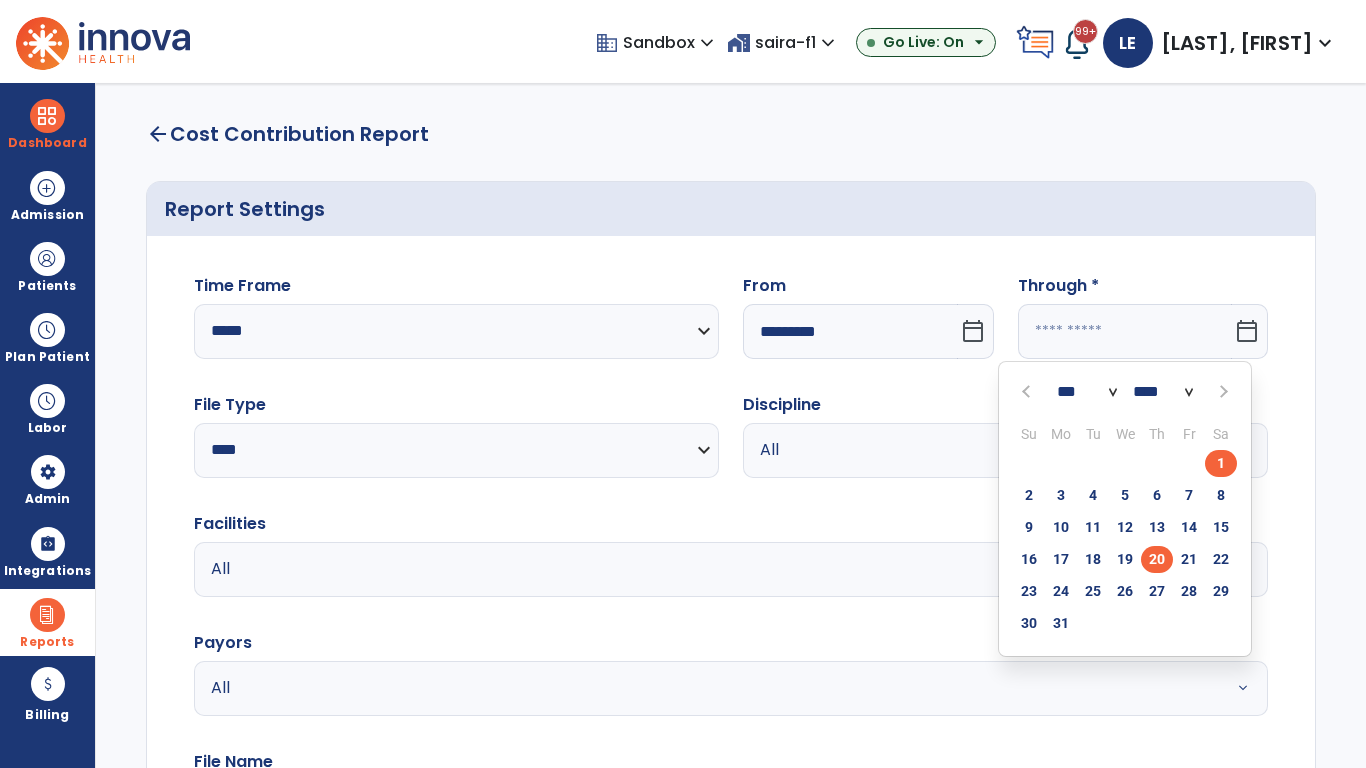 click on "20" 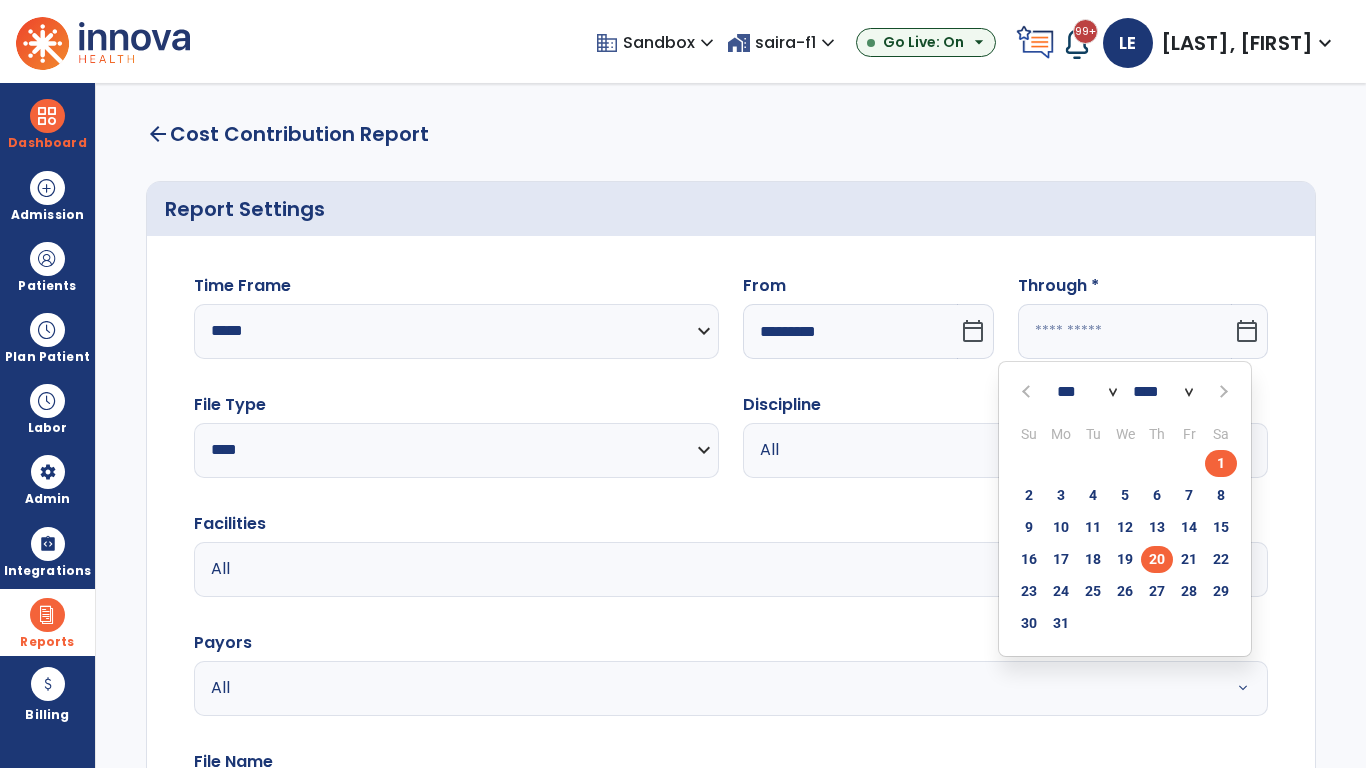 type on "**********" 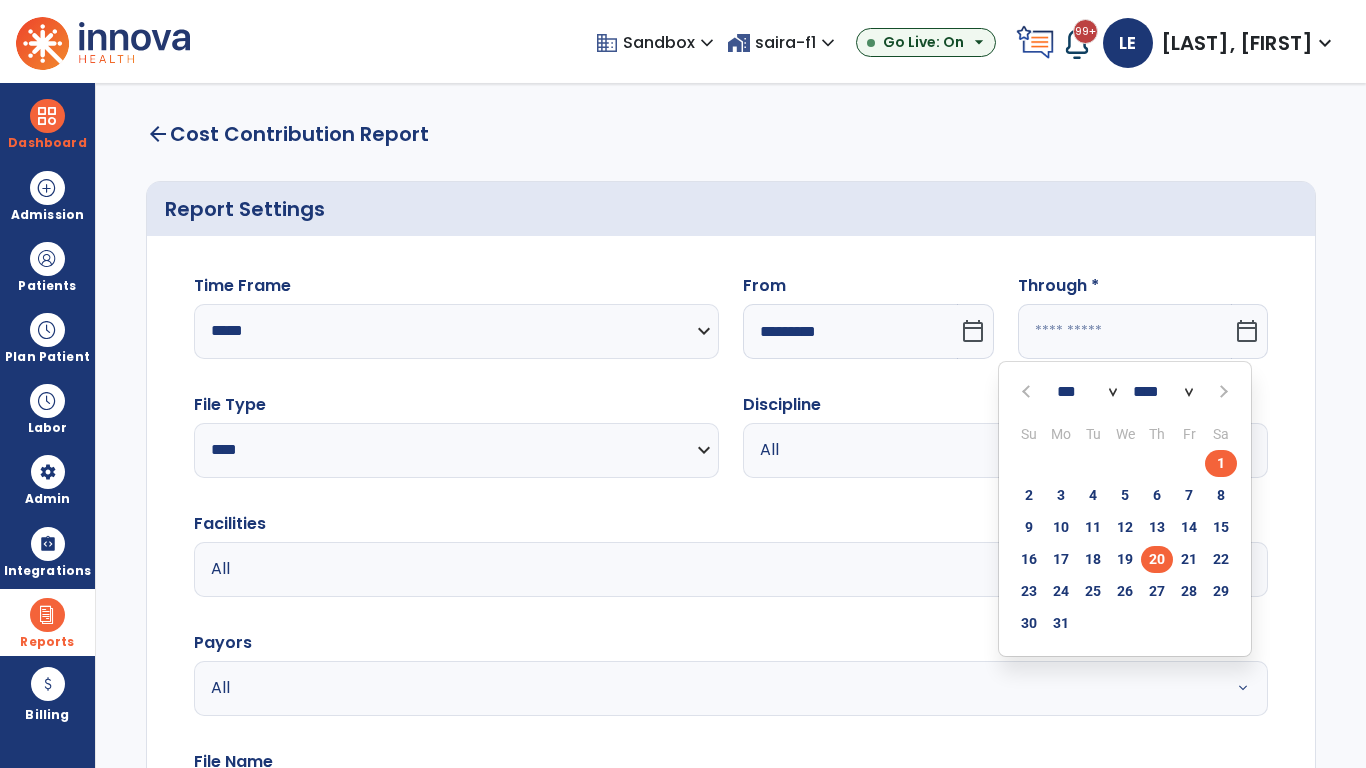 type on "*********" 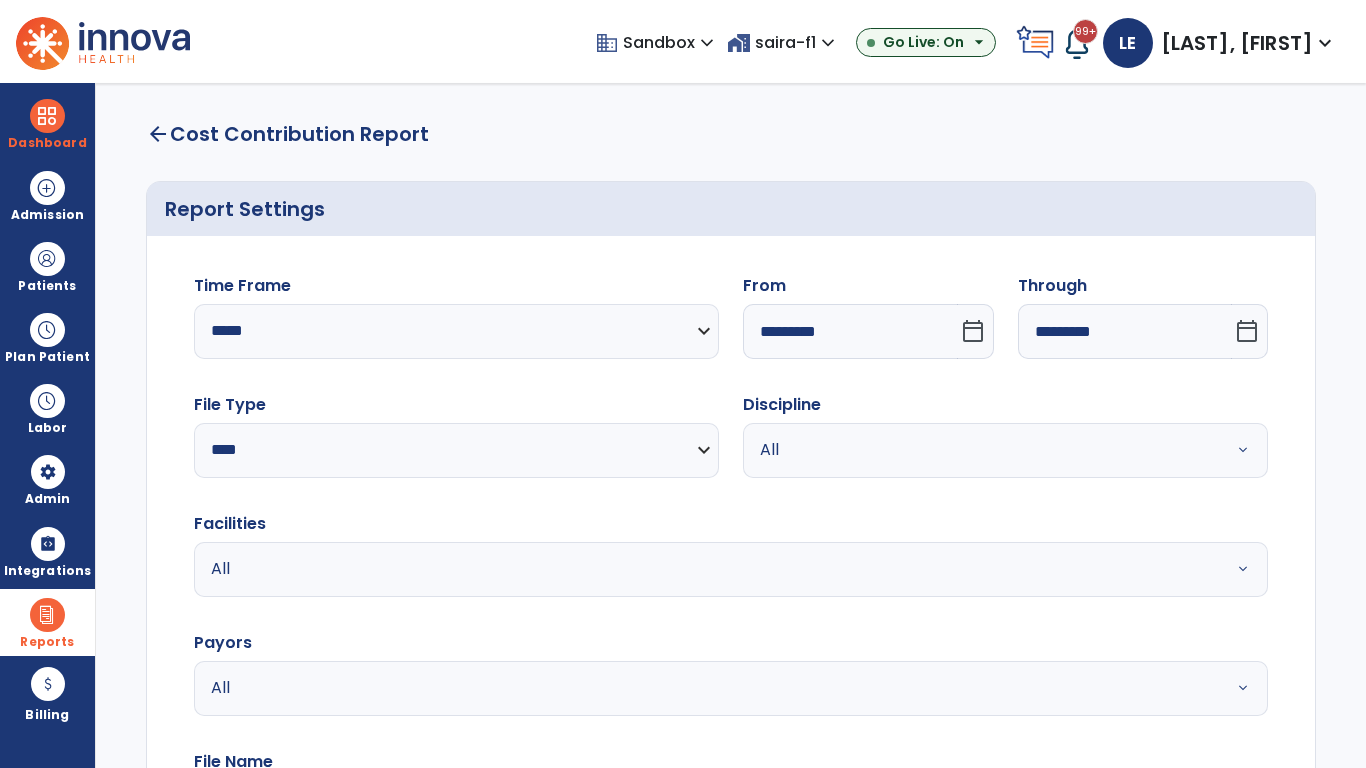 click on "All" at bounding box center [981, 450] 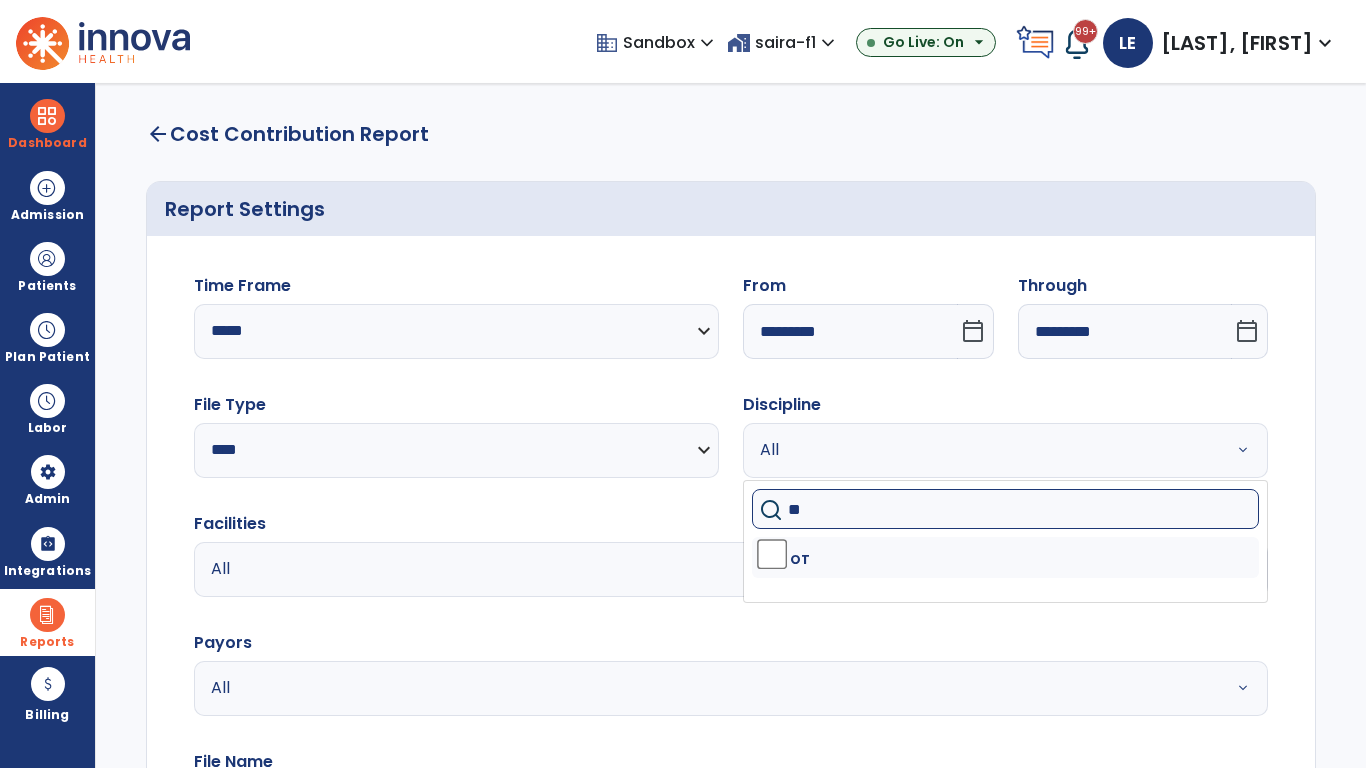 type on "**" 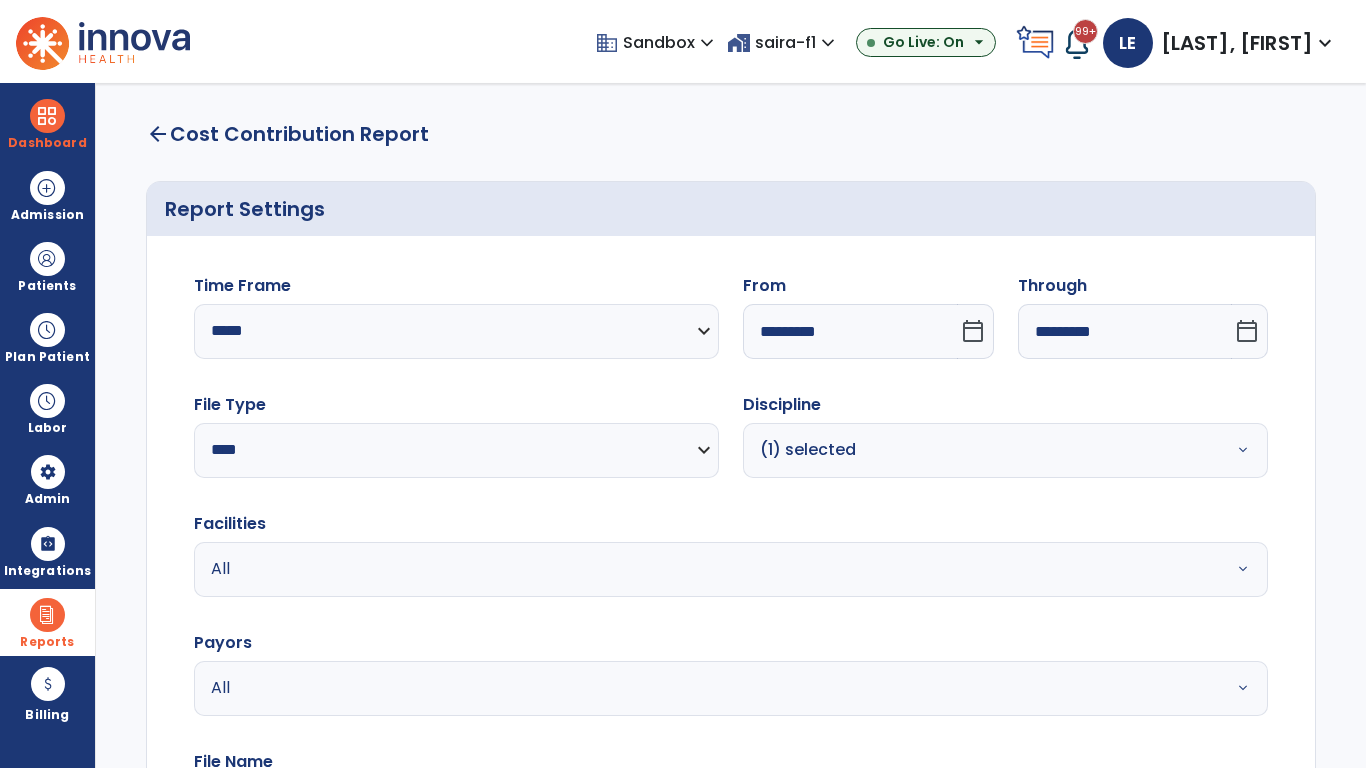 scroll, scrollTop: 51, scrollLeft: 0, axis: vertical 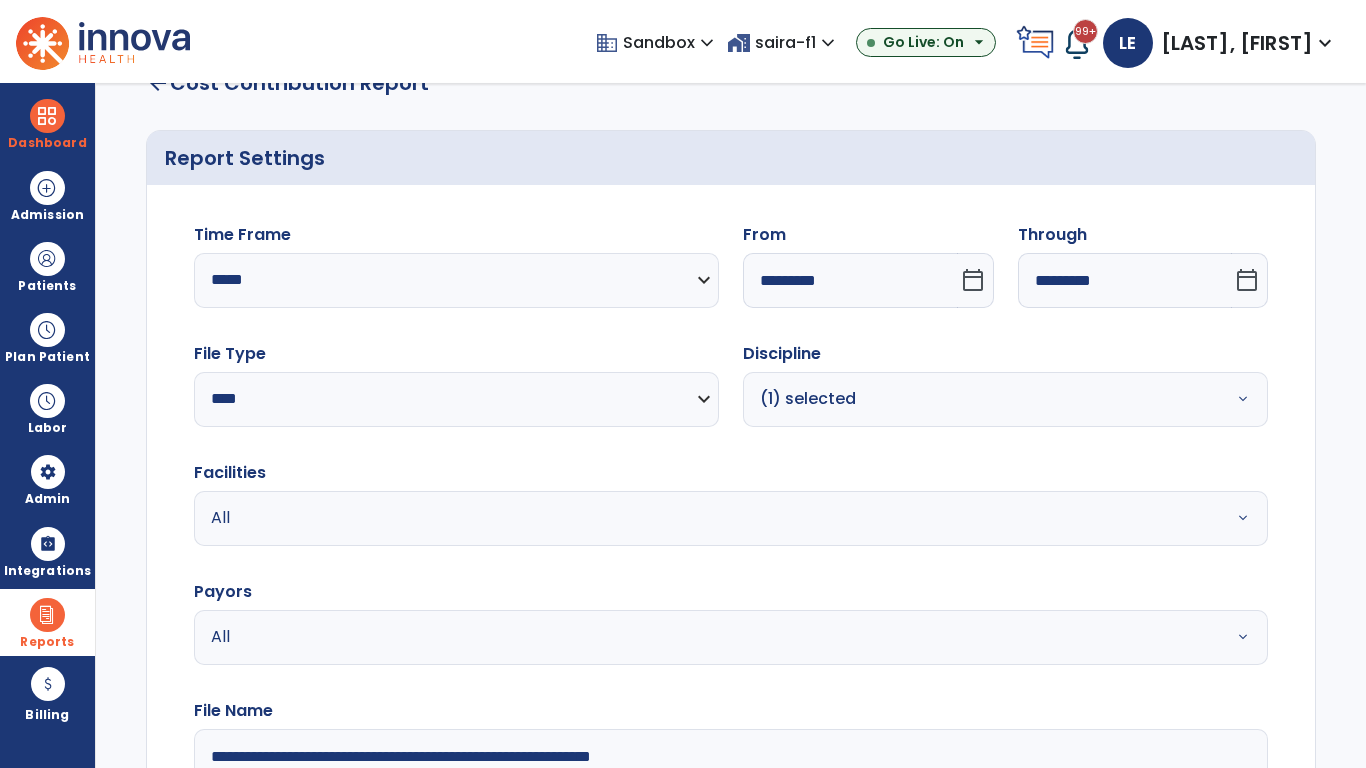 type on "**********" 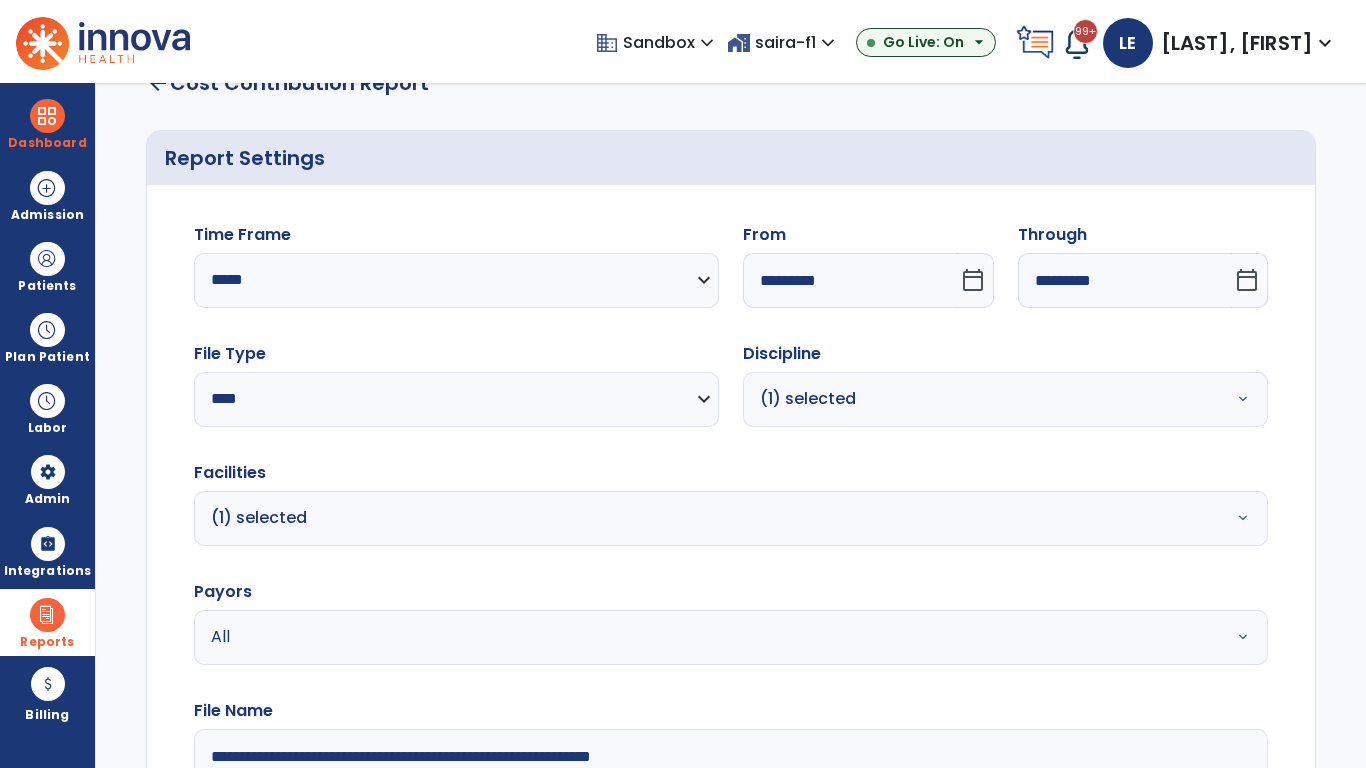 click on "All" at bounding box center [679, 637] 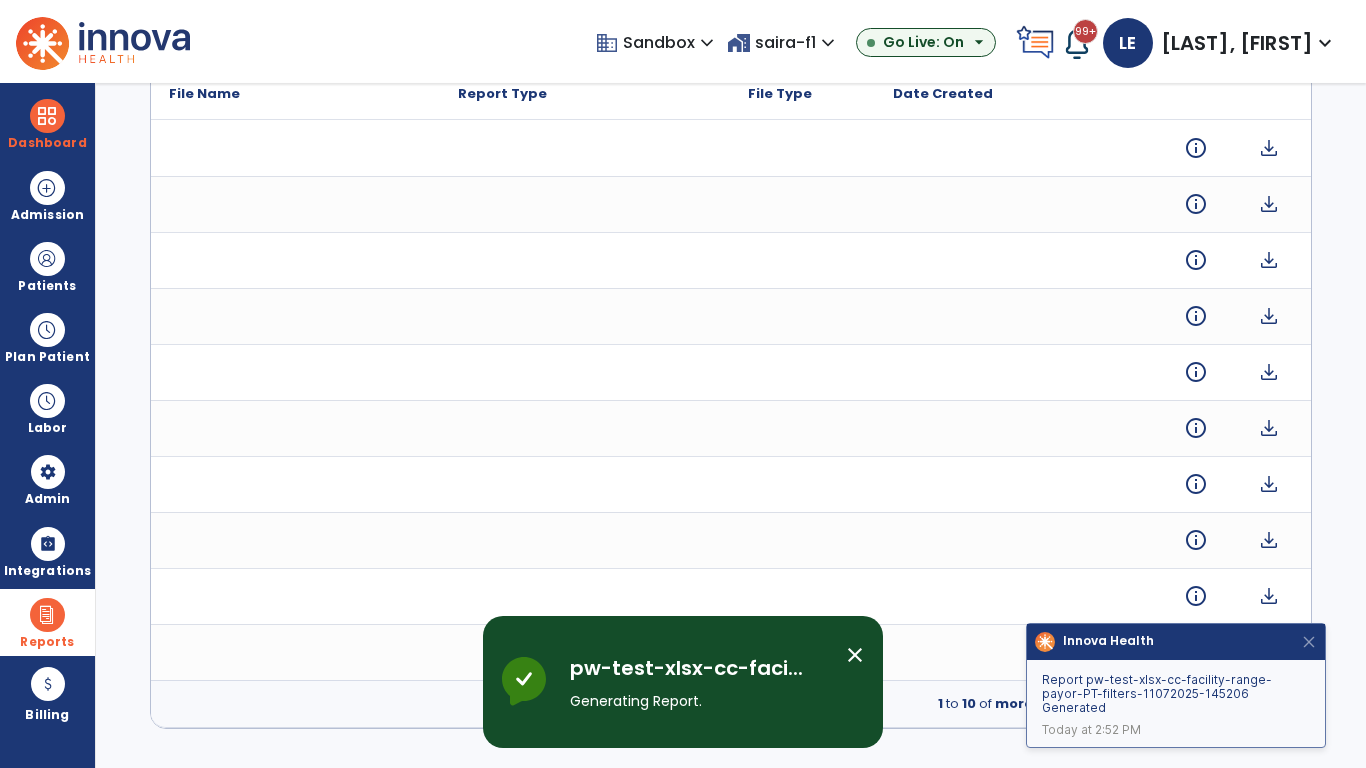 scroll, scrollTop: 0, scrollLeft: 0, axis: both 